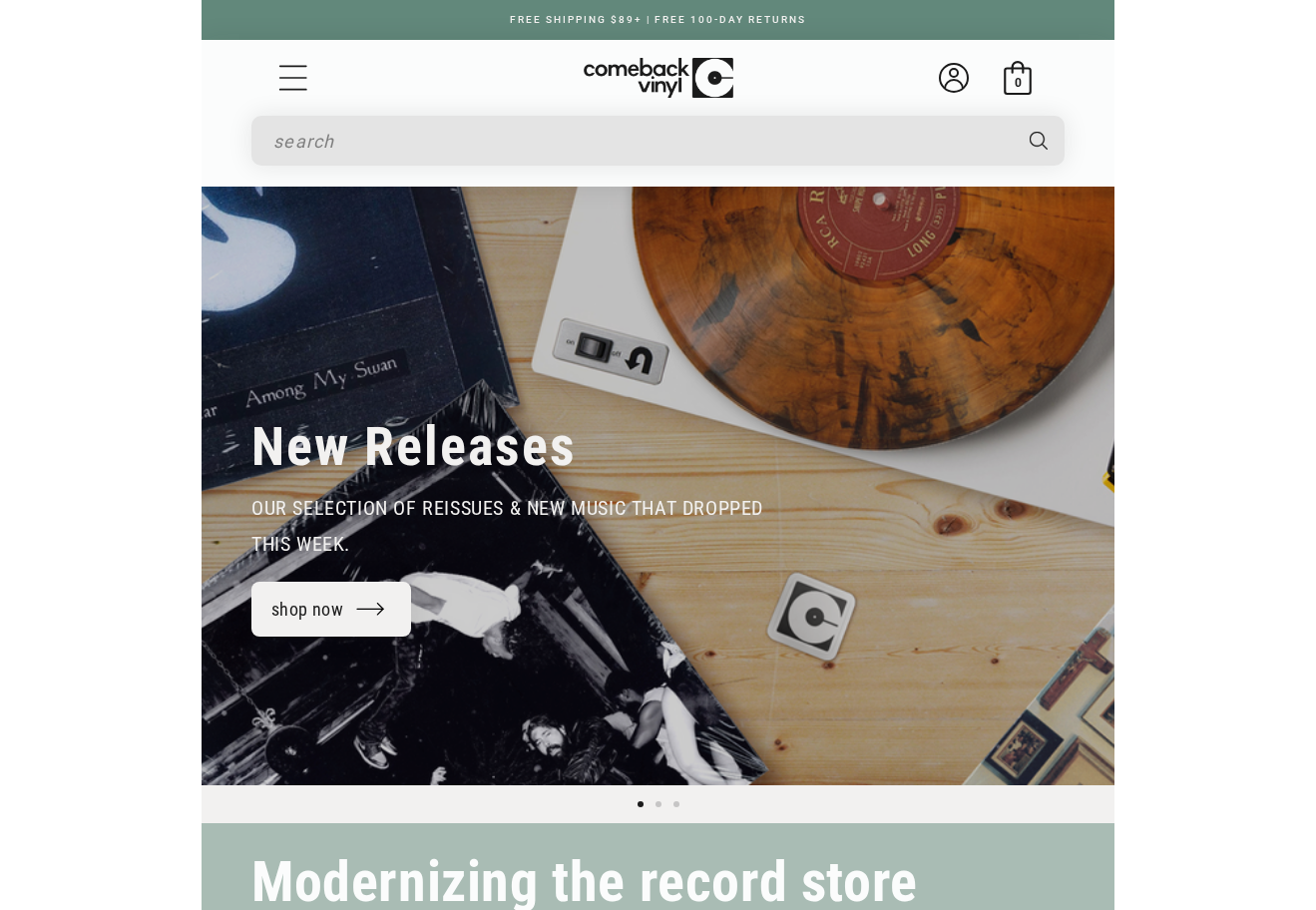 scroll, scrollTop: 0, scrollLeft: 0, axis: both 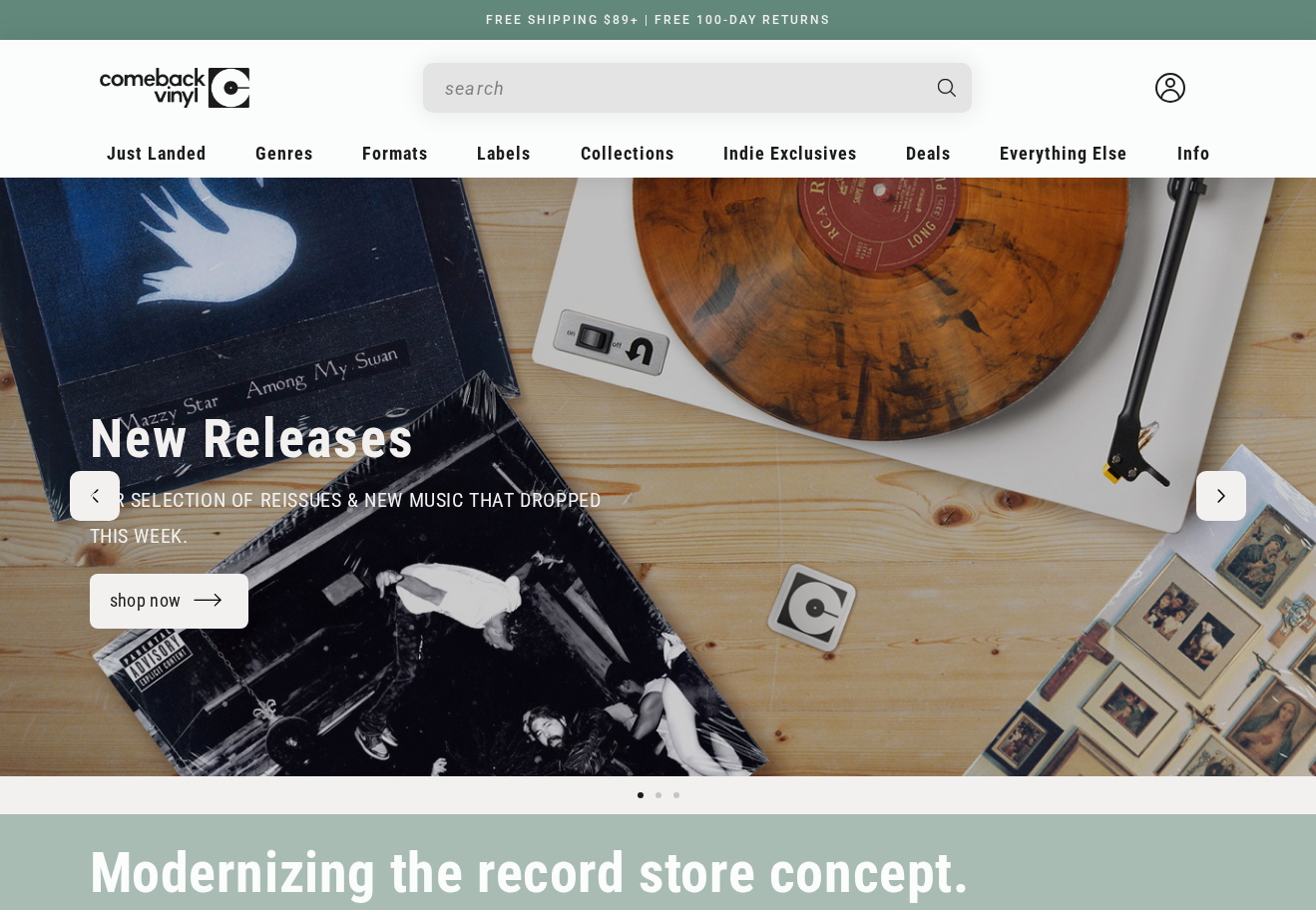 click at bounding box center [681, 88] 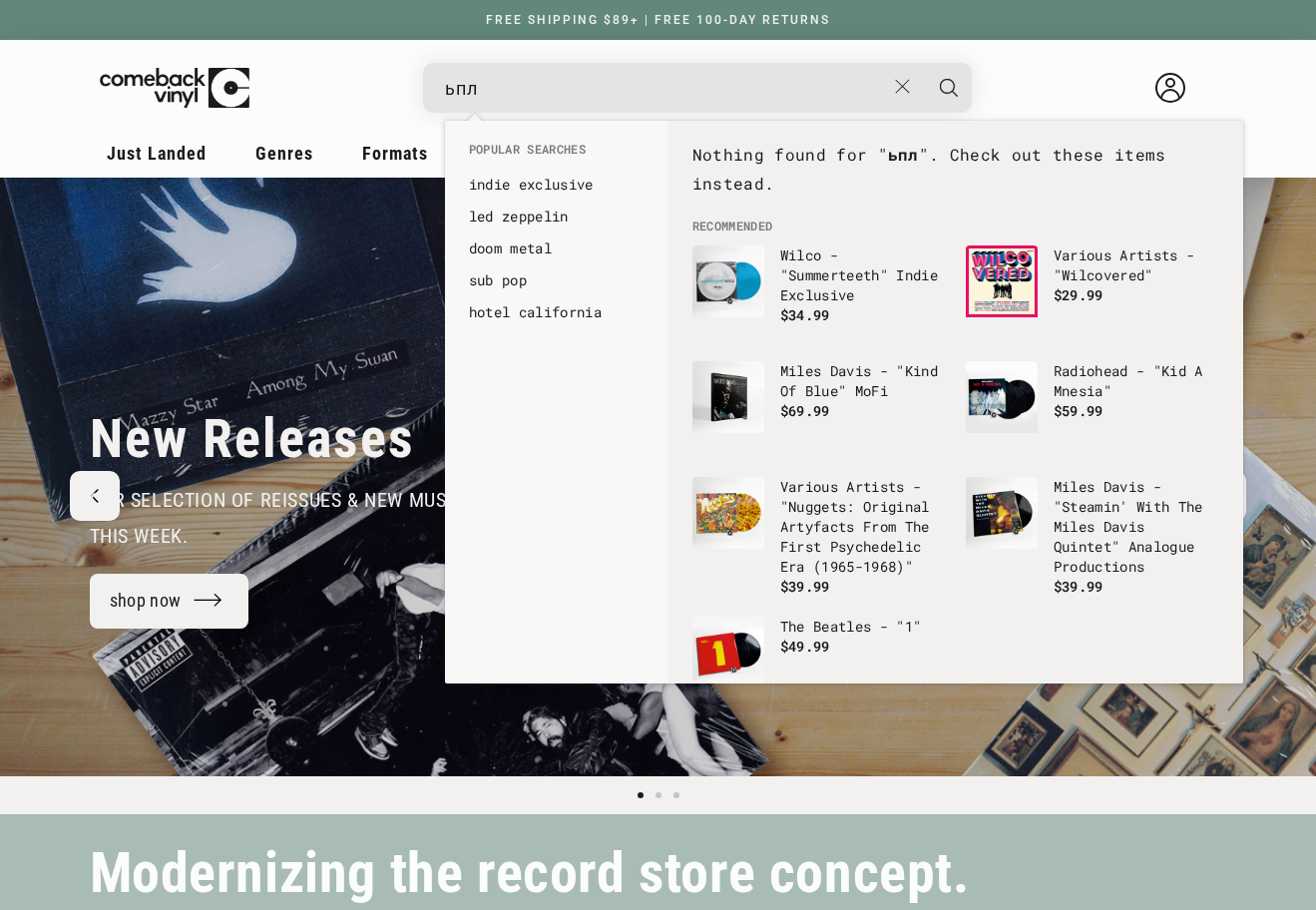 drag, startPoint x: 534, startPoint y: 105, endPoint x: 433, endPoint y: 94, distance: 101.597244 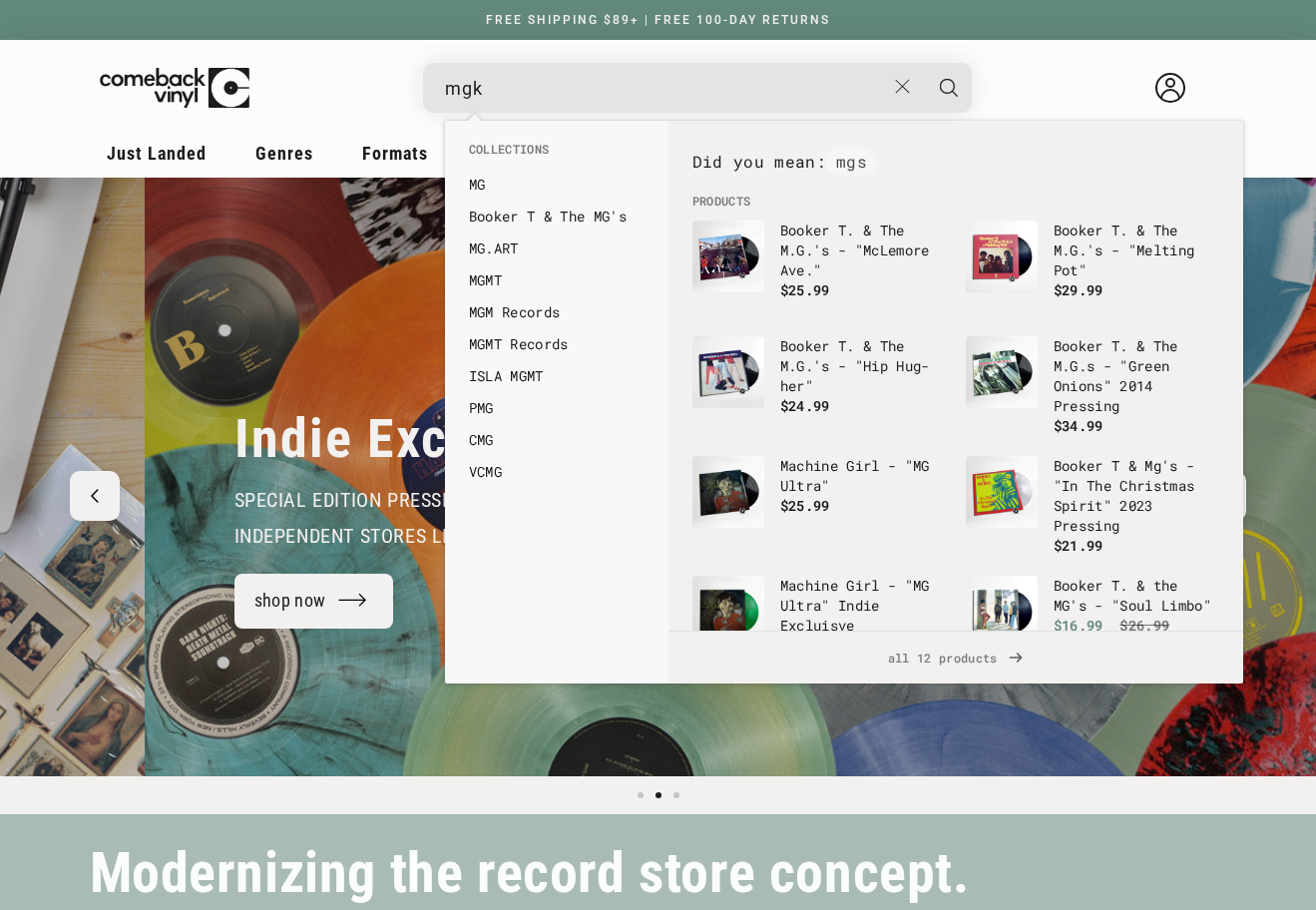 scroll, scrollTop: 0, scrollLeft: 1316, axis: horizontal 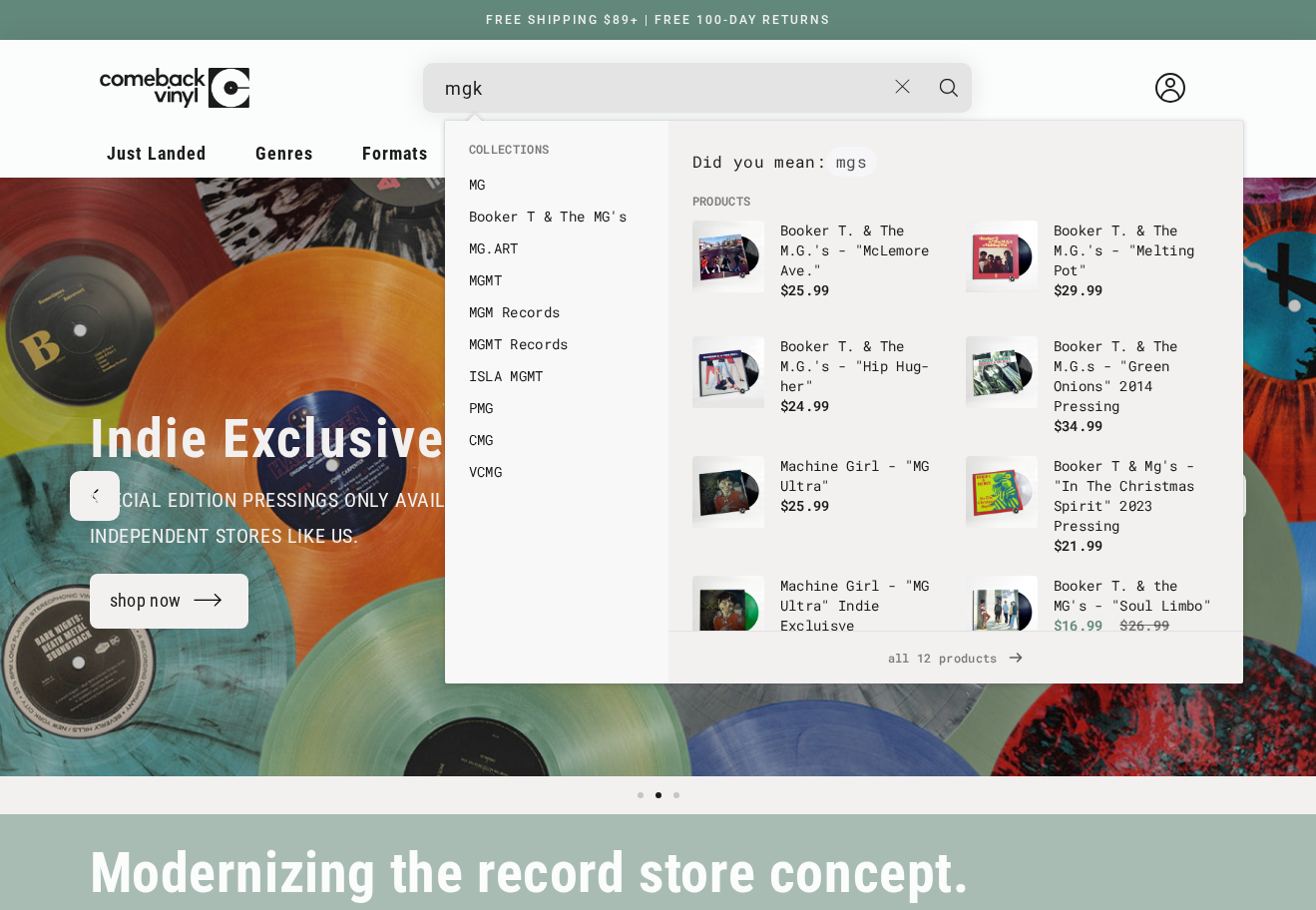 drag, startPoint x: 487, startPoint y: 86, endPoint x: 437, endPoint y: 72, distance: 51.92302 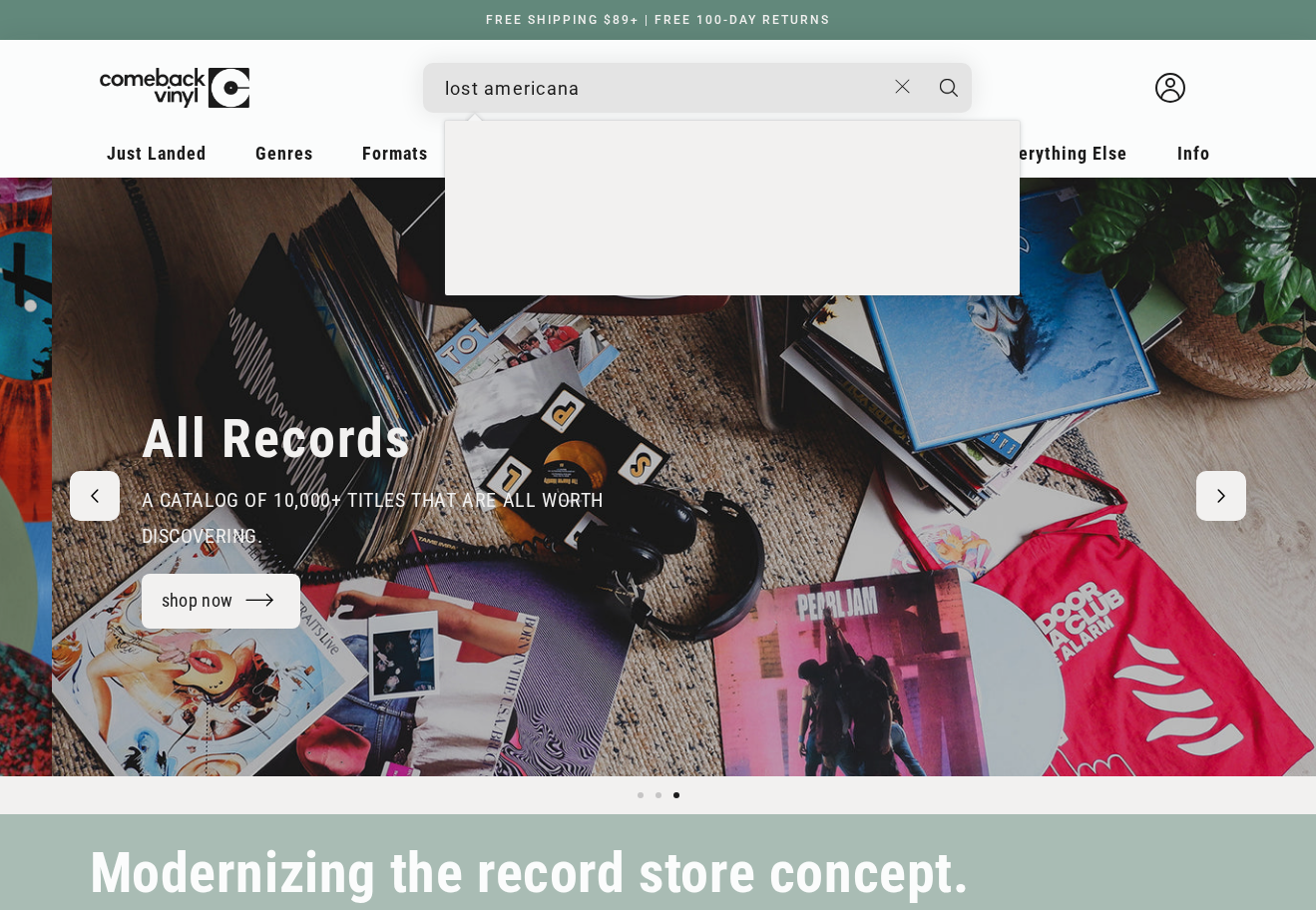 scroll, scrollTop: 0, scrollLeft: 2632, axis: horizontal 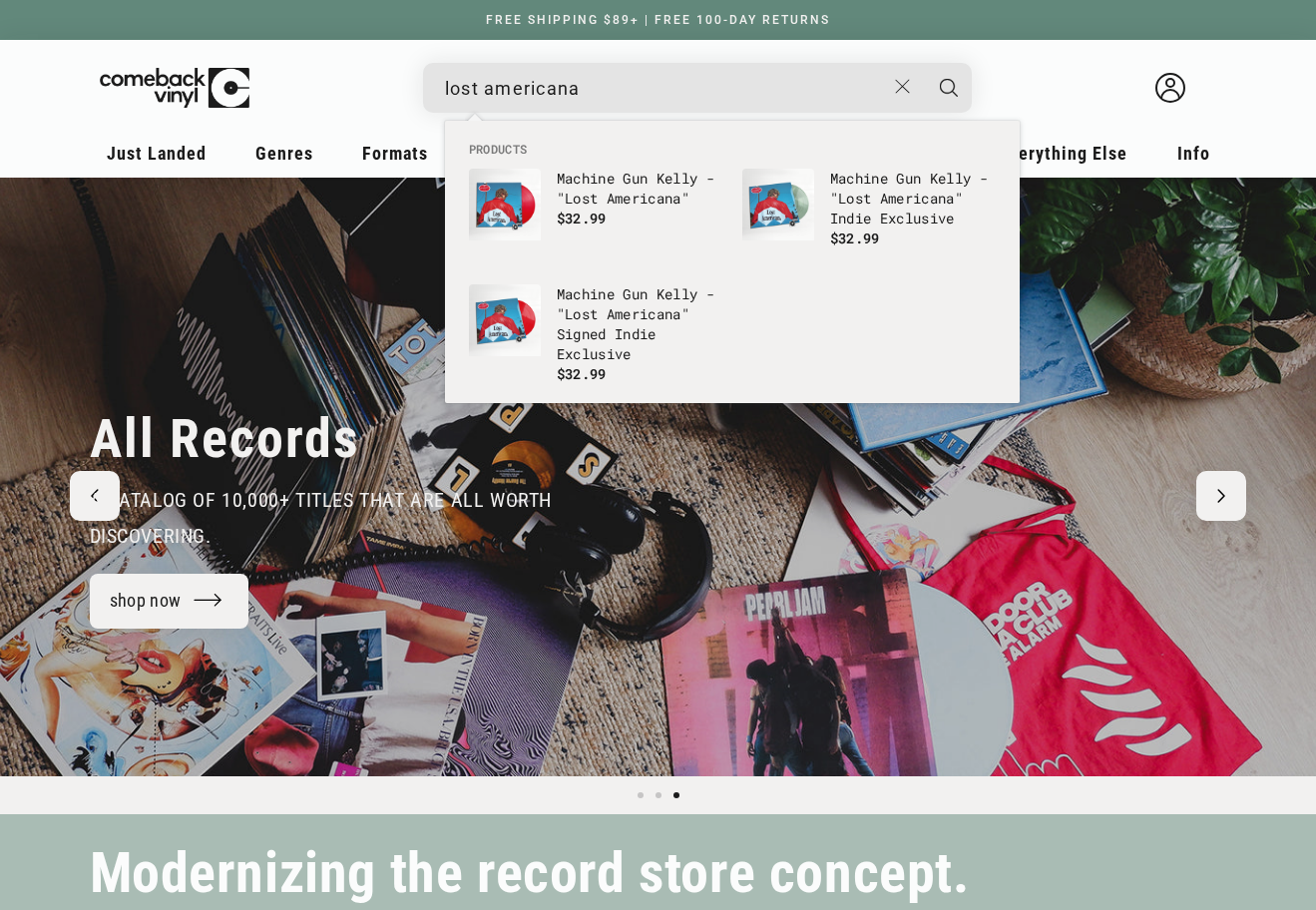 type on "lost americana" 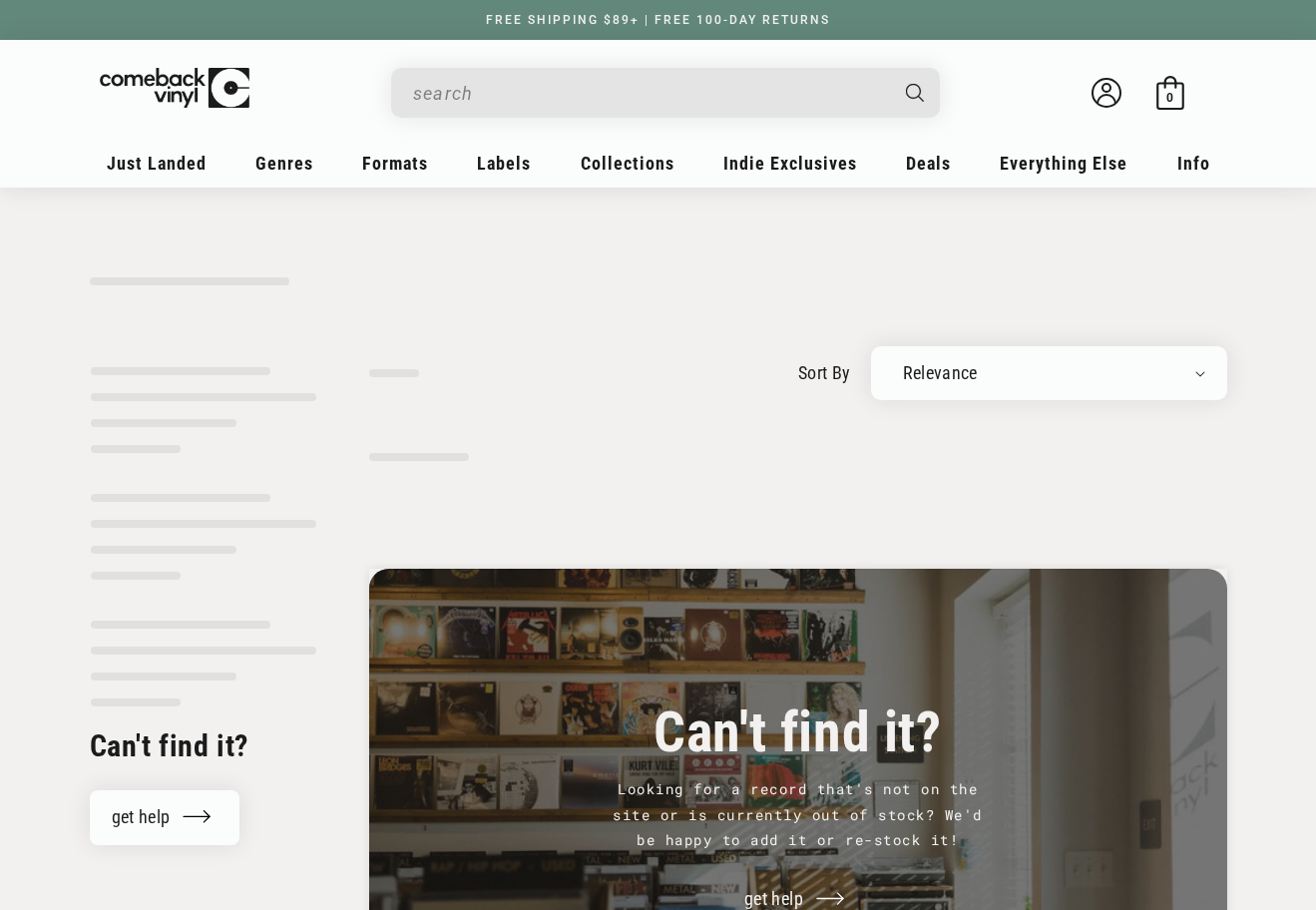 scroll, scrollTop: 0, scrollLeft: 0, axis: both 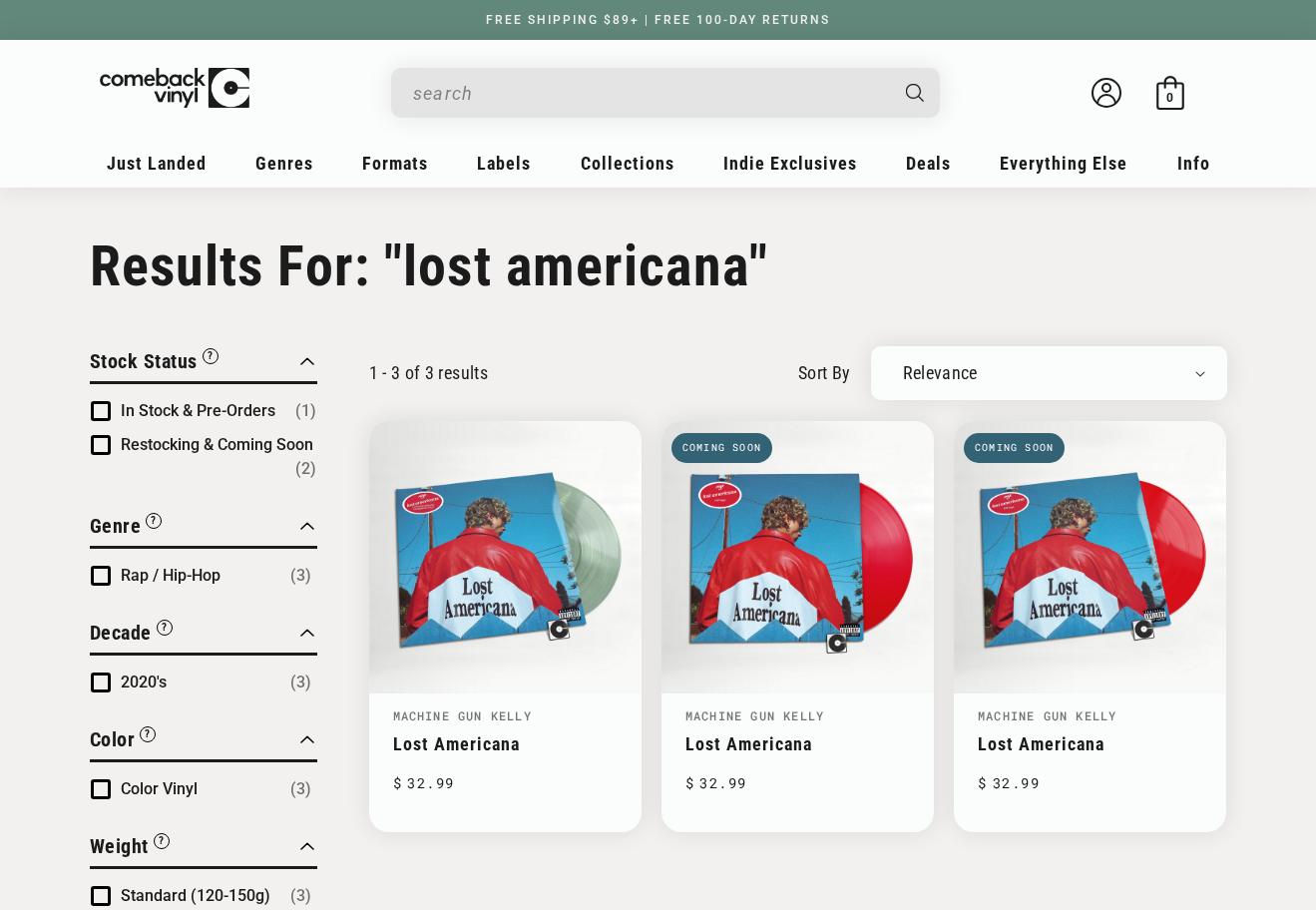 type on "lost americana" 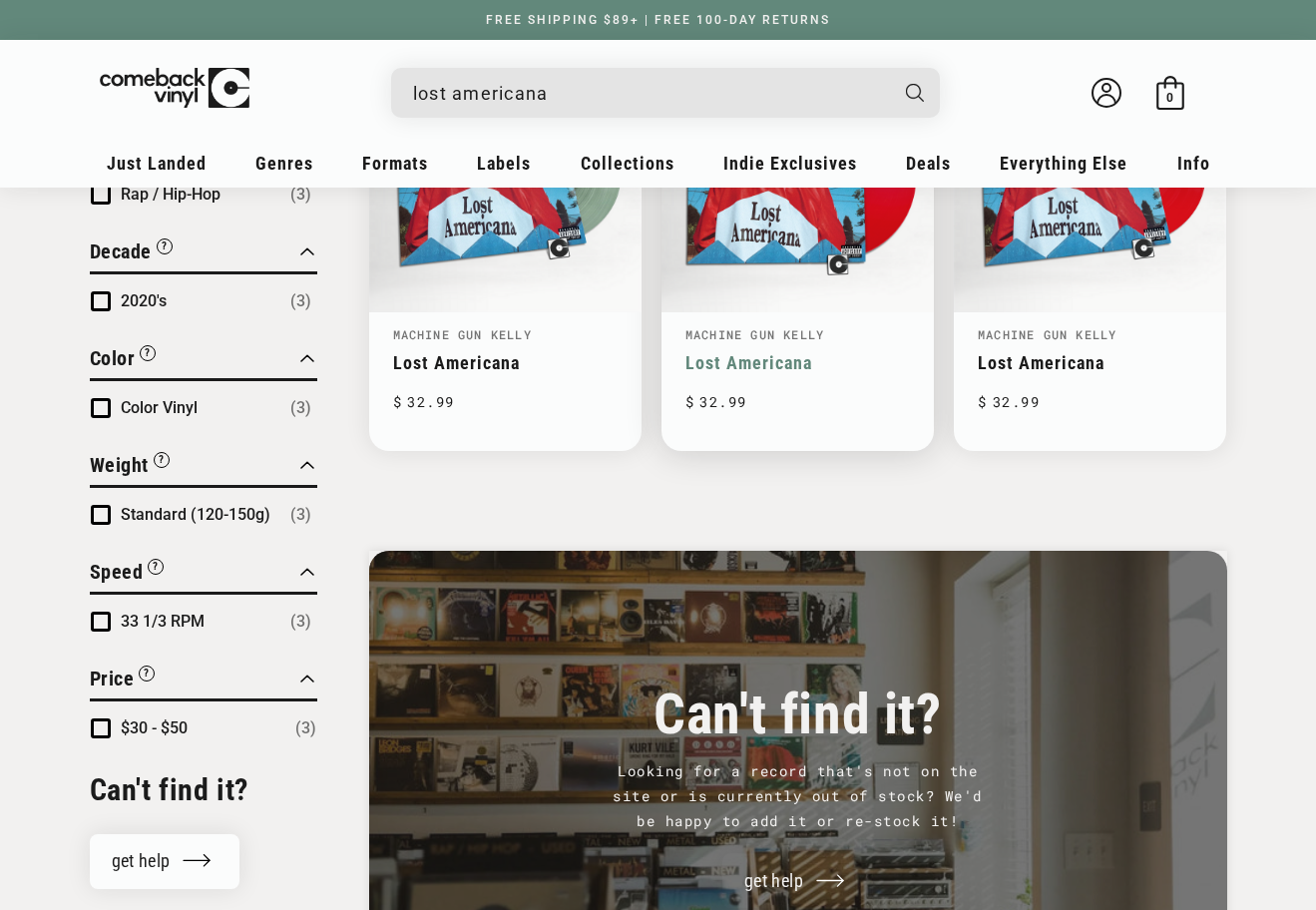 scroll, scrollTop: 0, scrollLeft: 0, axis: both 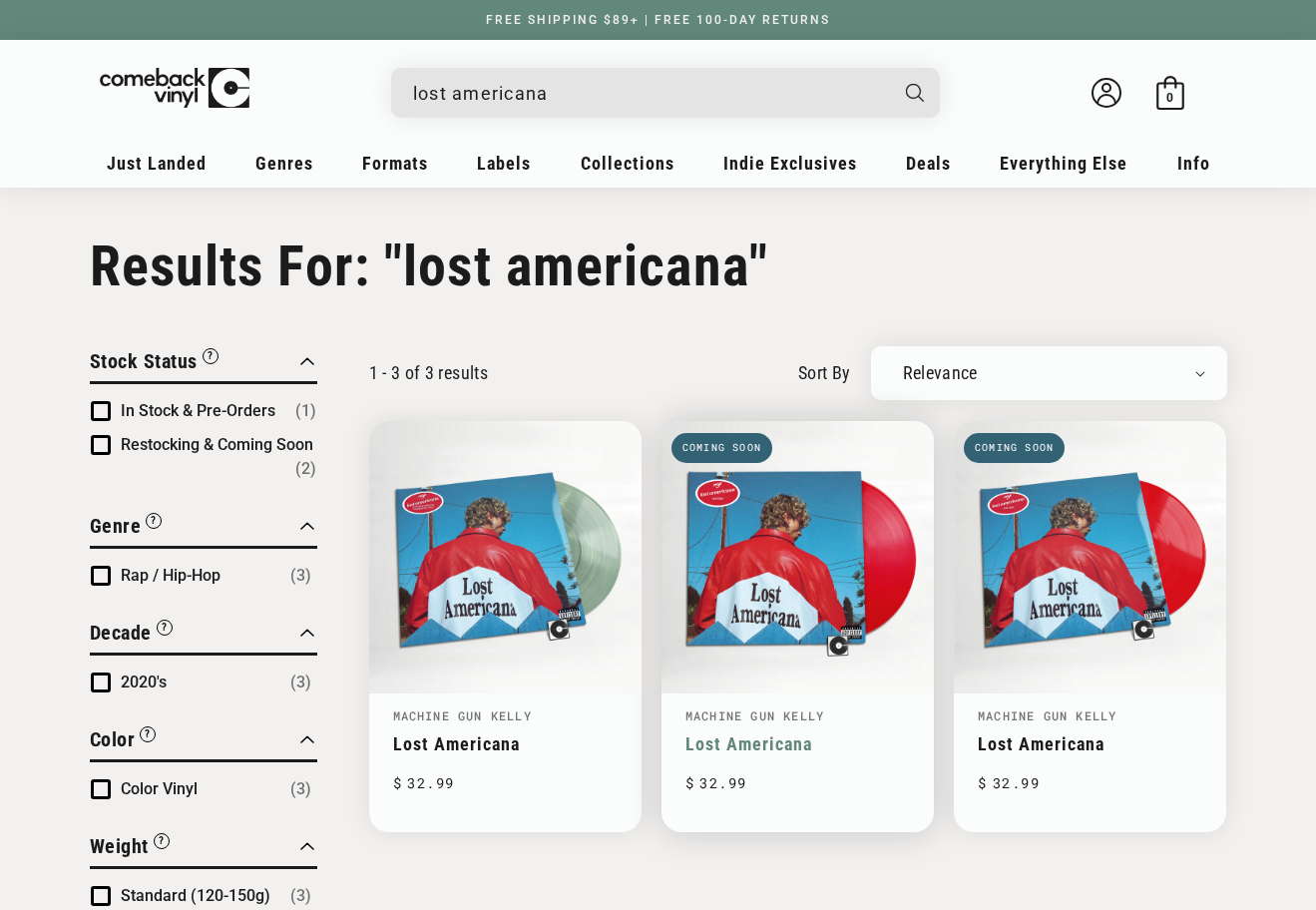 click on "Lost Americana" at bounding box center [797, 743] 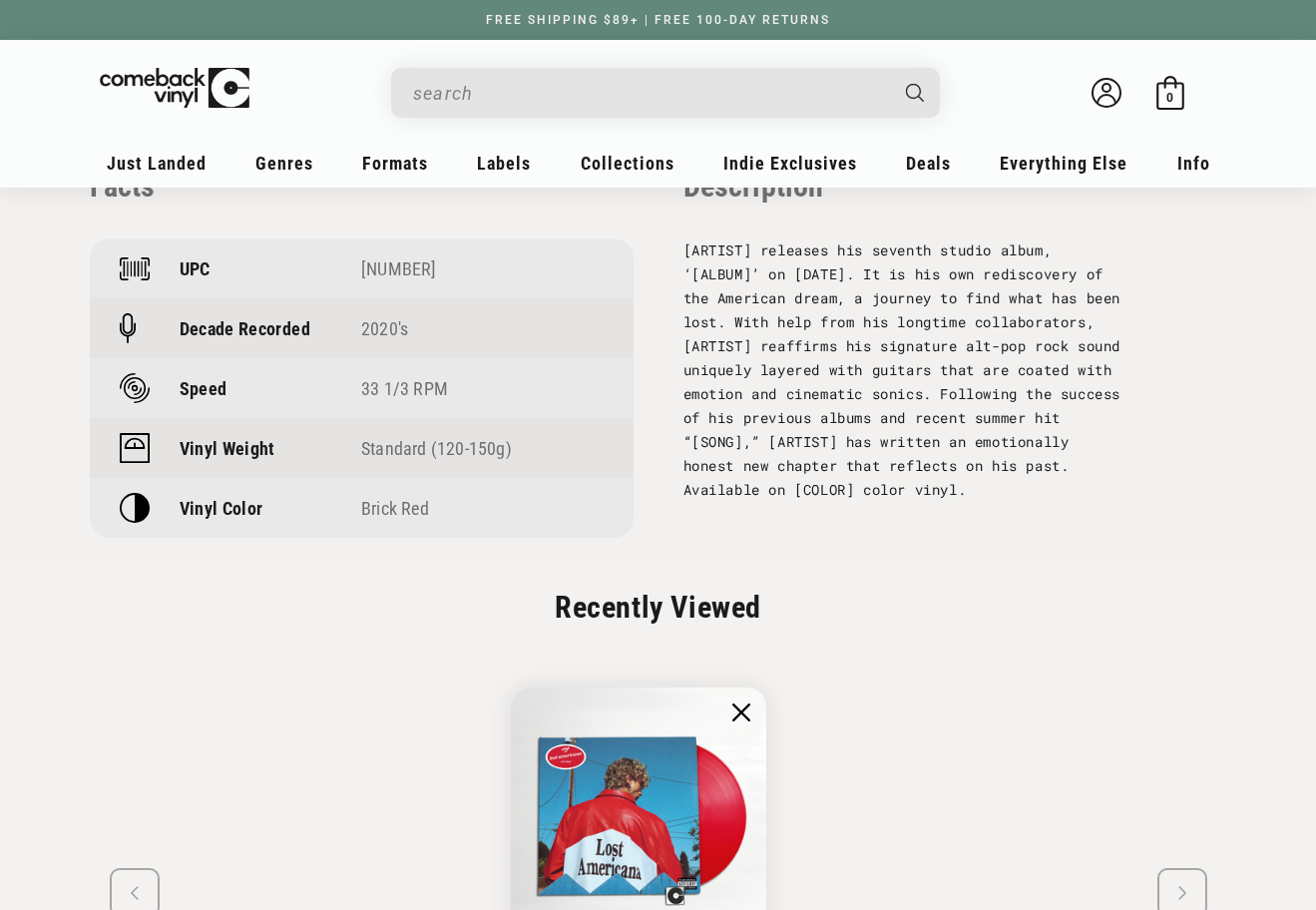 scroll, scrollTop: 1197, scrollLeft: 0, axis: vertical 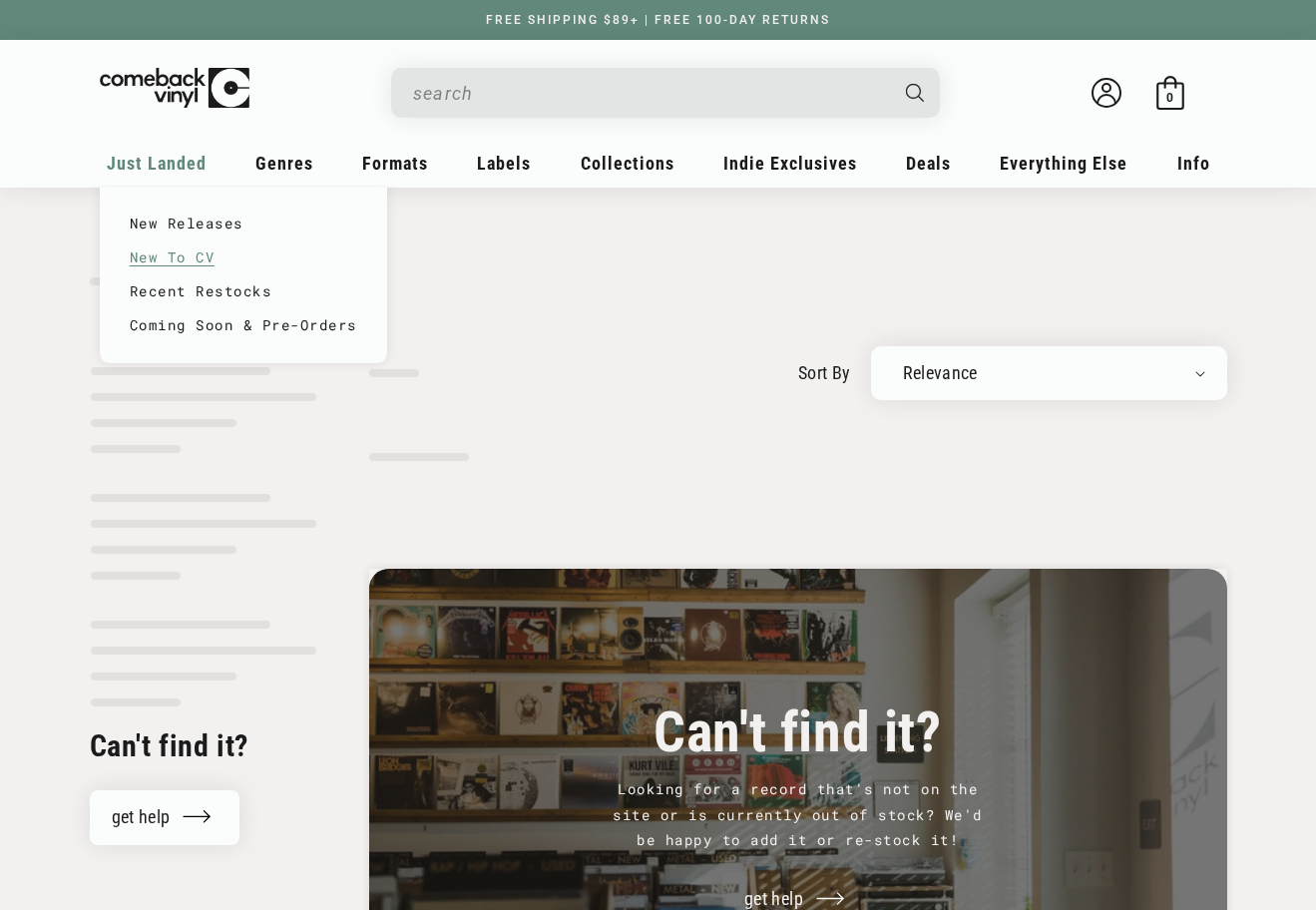 type on "lost americana" 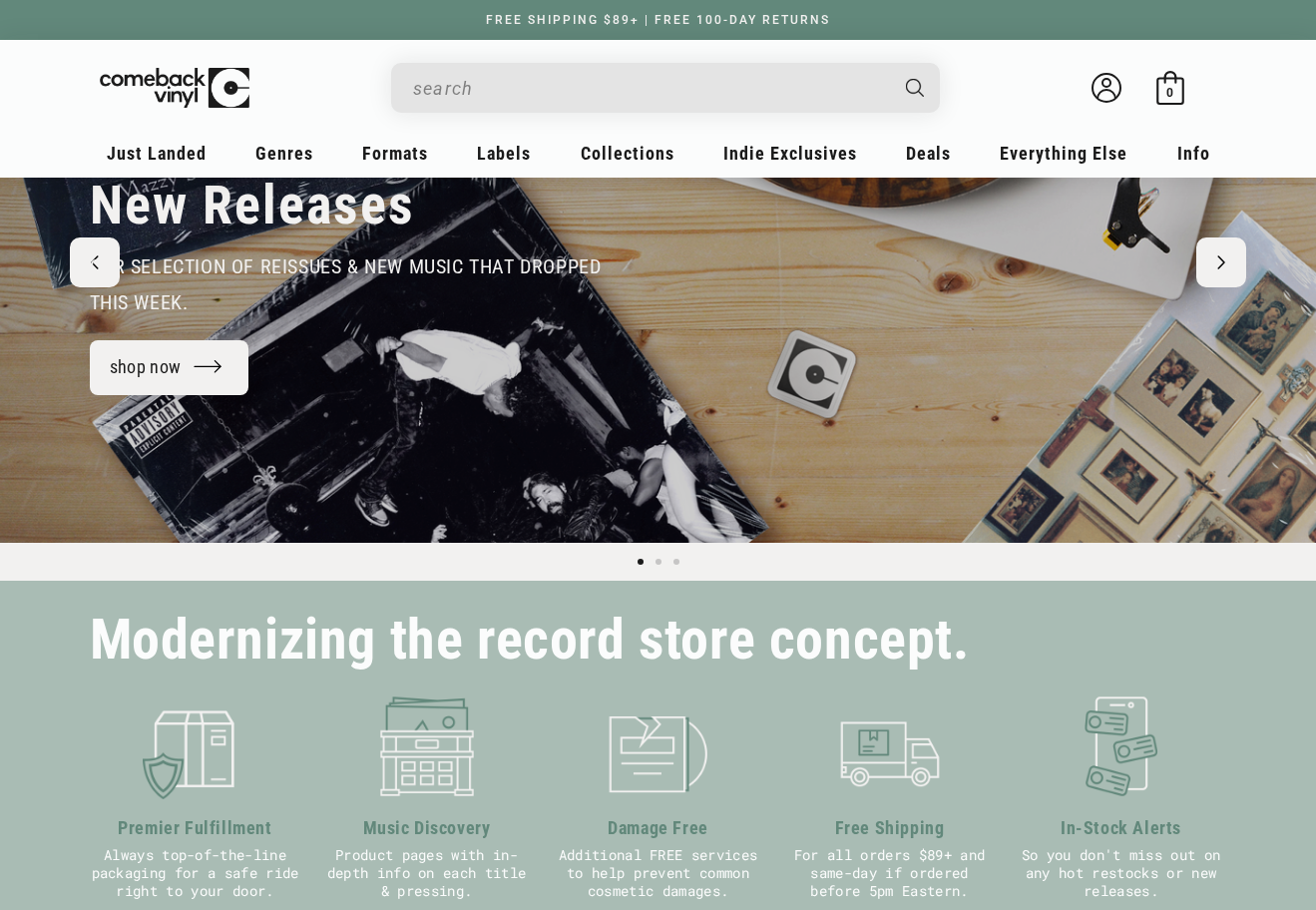 scroll, scrollTop: 200, scrollLeft: 0, axis: vertical 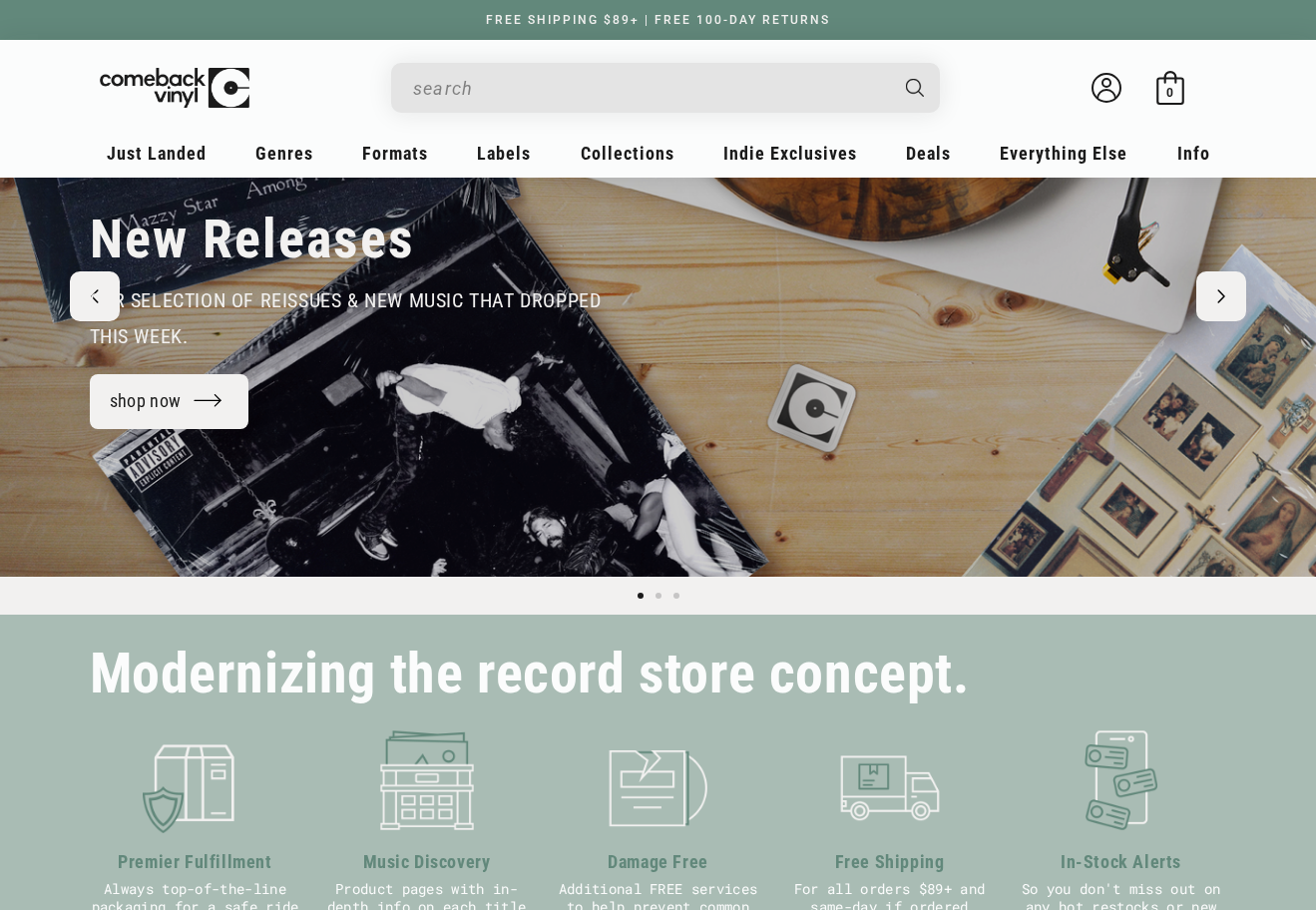 click at bounding box center (650, 88) 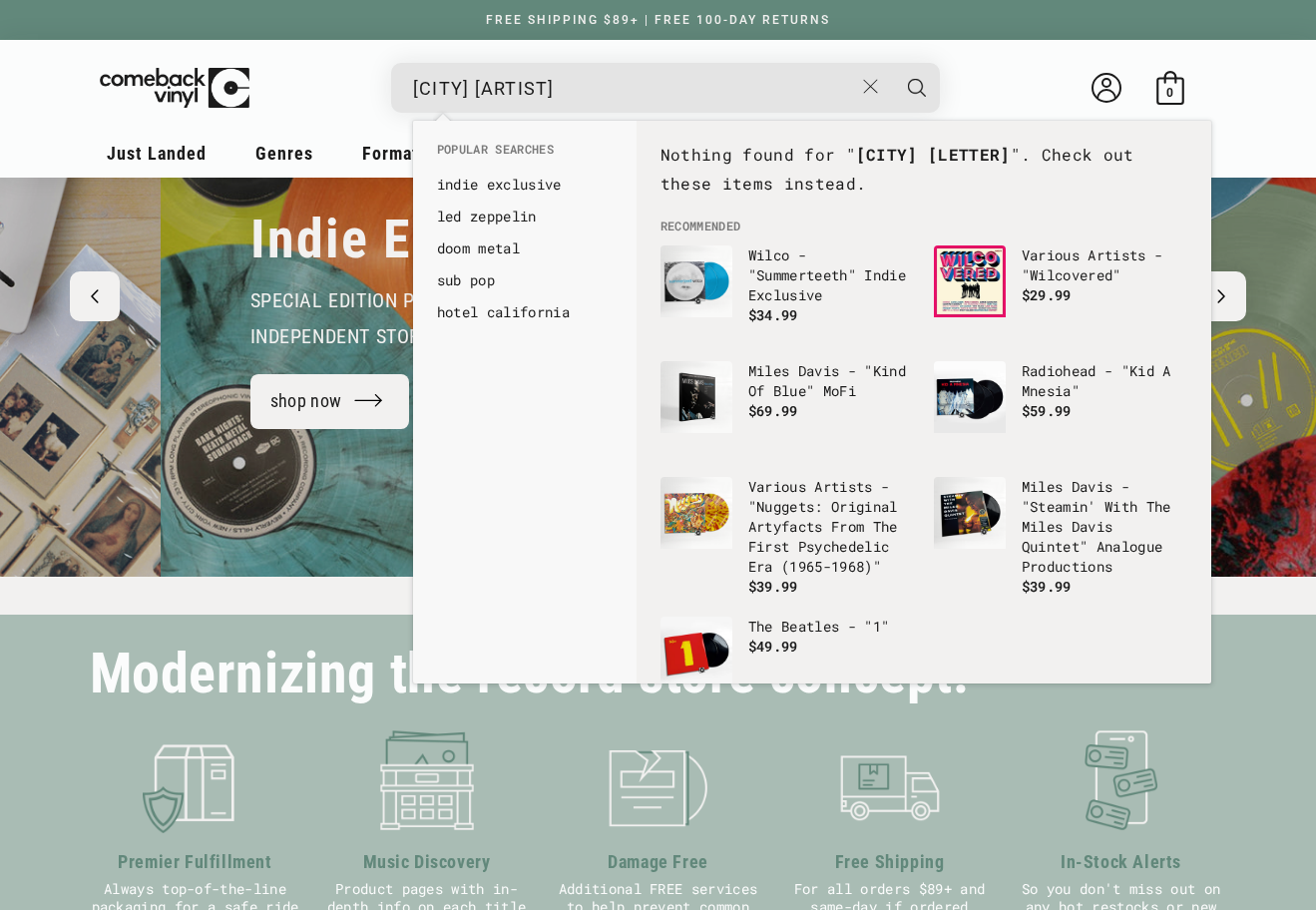 scroll, scrollTop: 0, scrollLeft: 1316, axis: horizontal 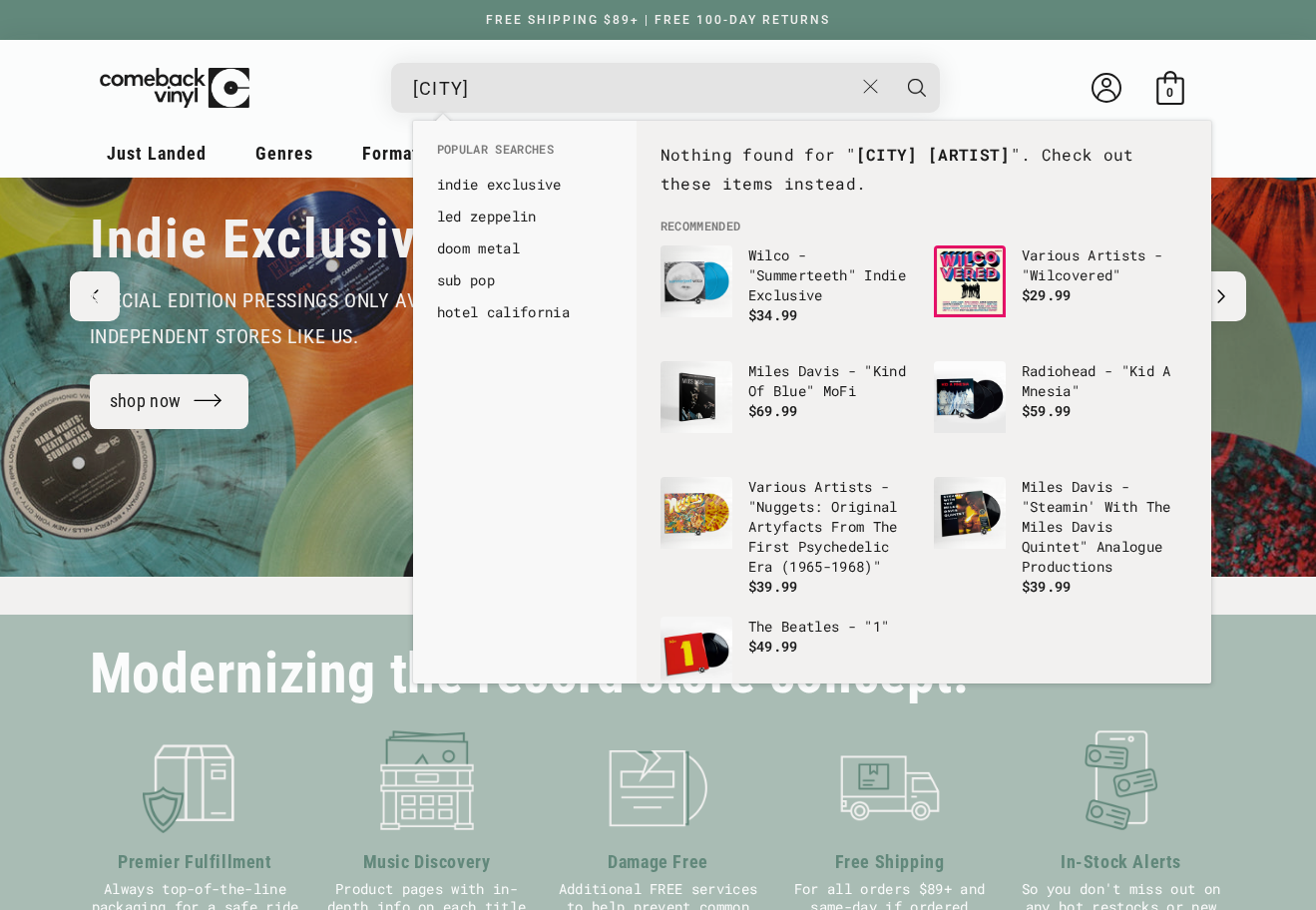 type on "д" 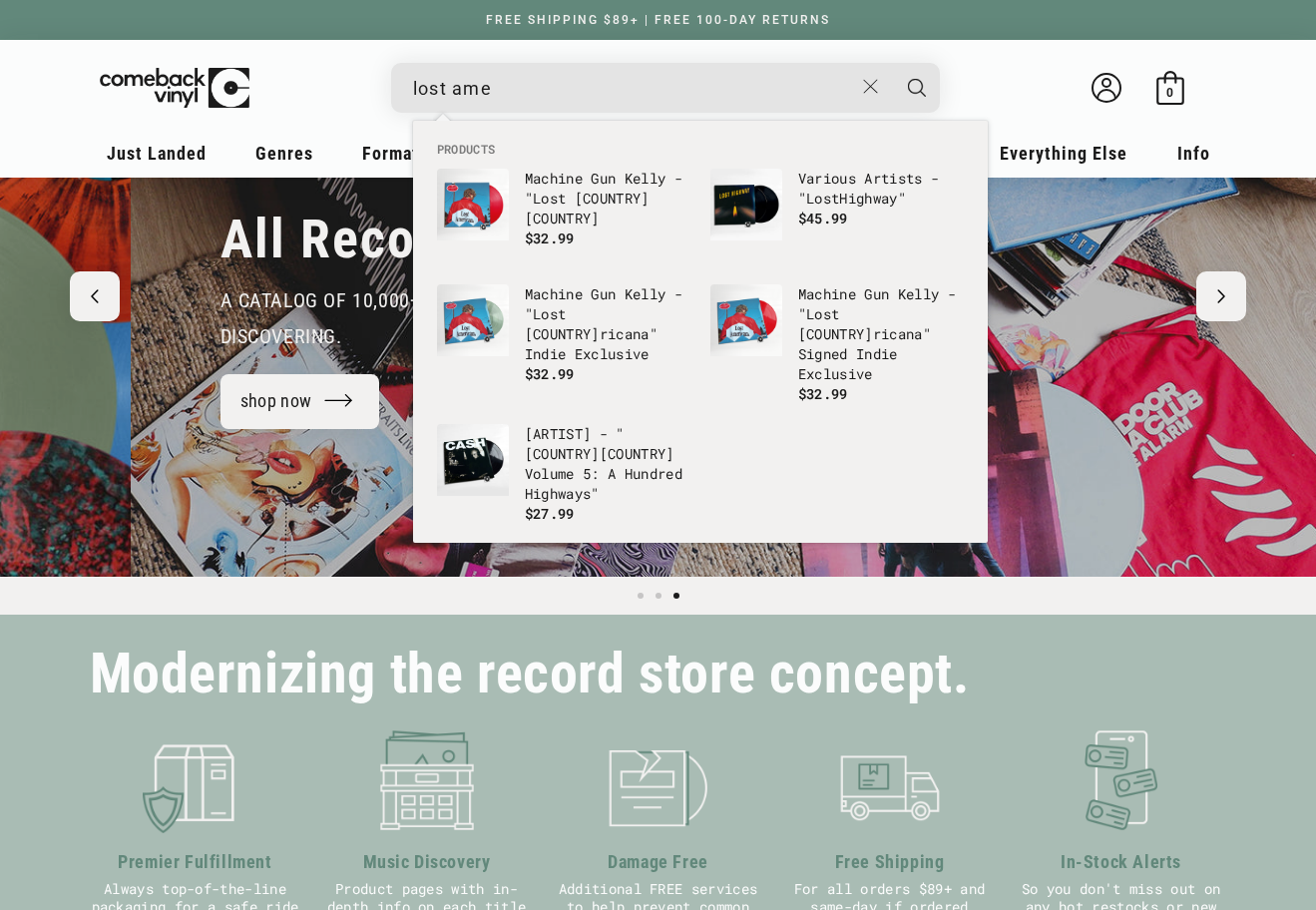 scroll, scrollTop: 0, scrollLeft: 2632, axis: horizontal 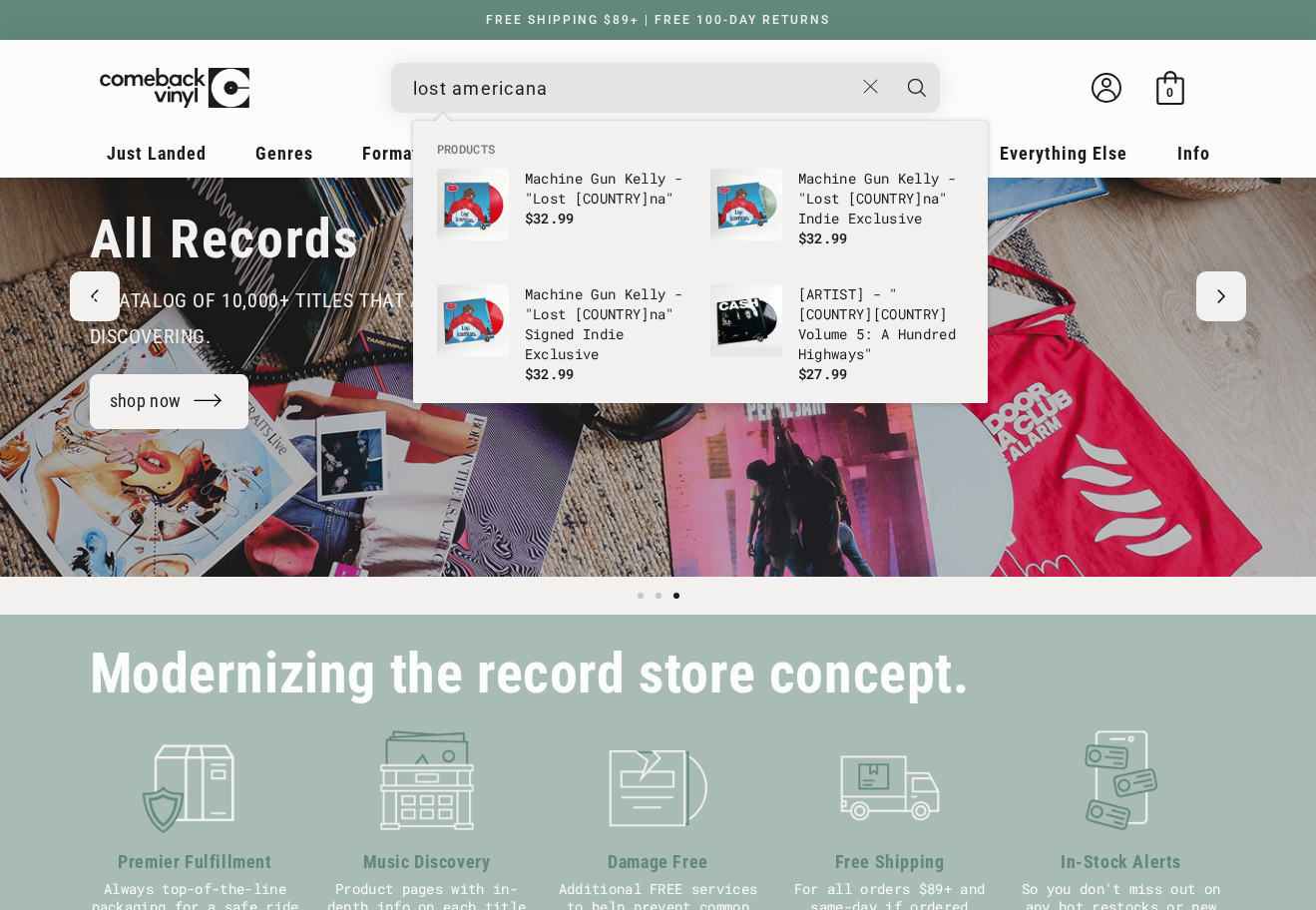 type on "lost americana" 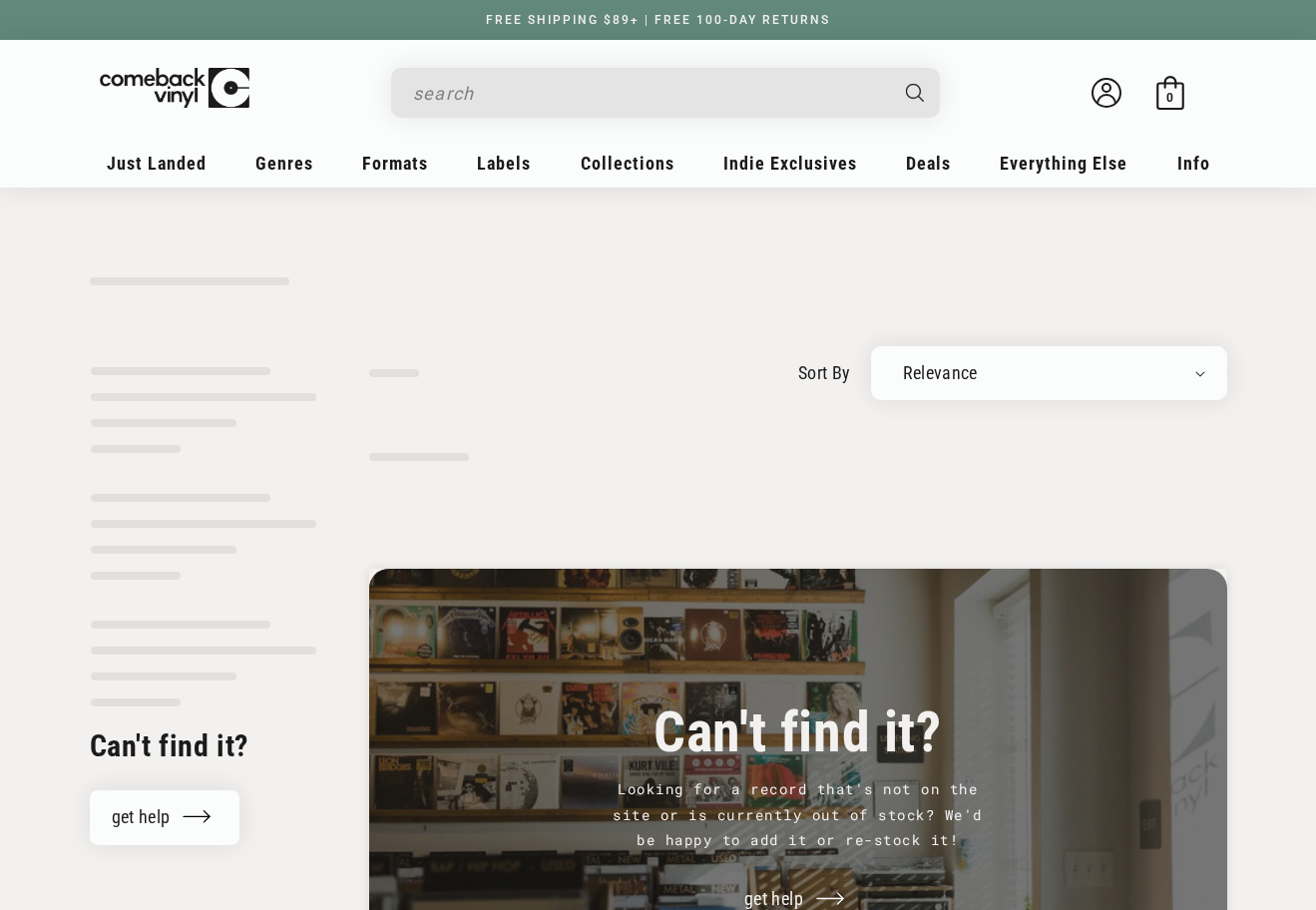 scroll, scrollTop: 0, scrollLeft: 0, axis: both 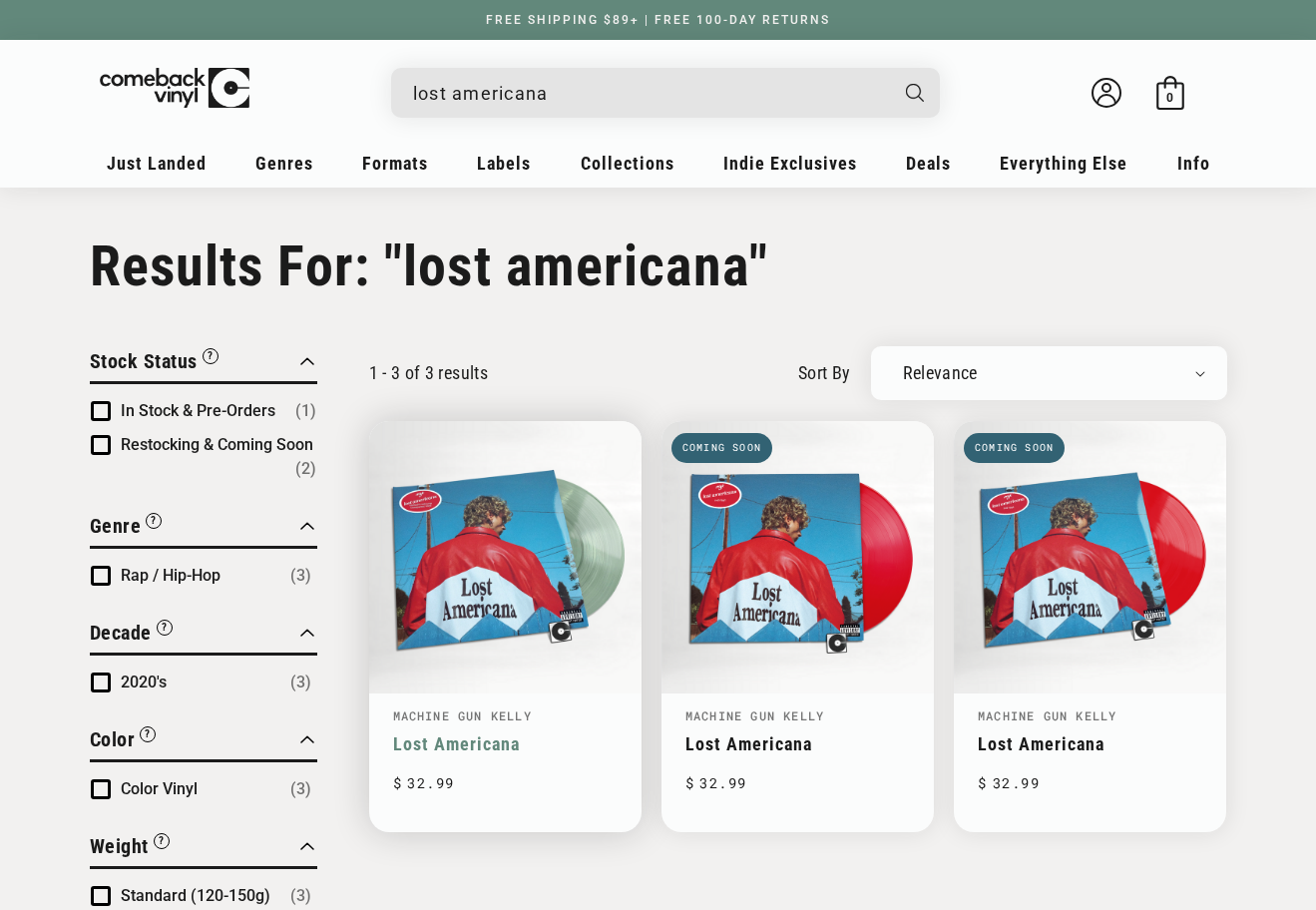 click on "Lost Americana" at bounding box center (505, 743) 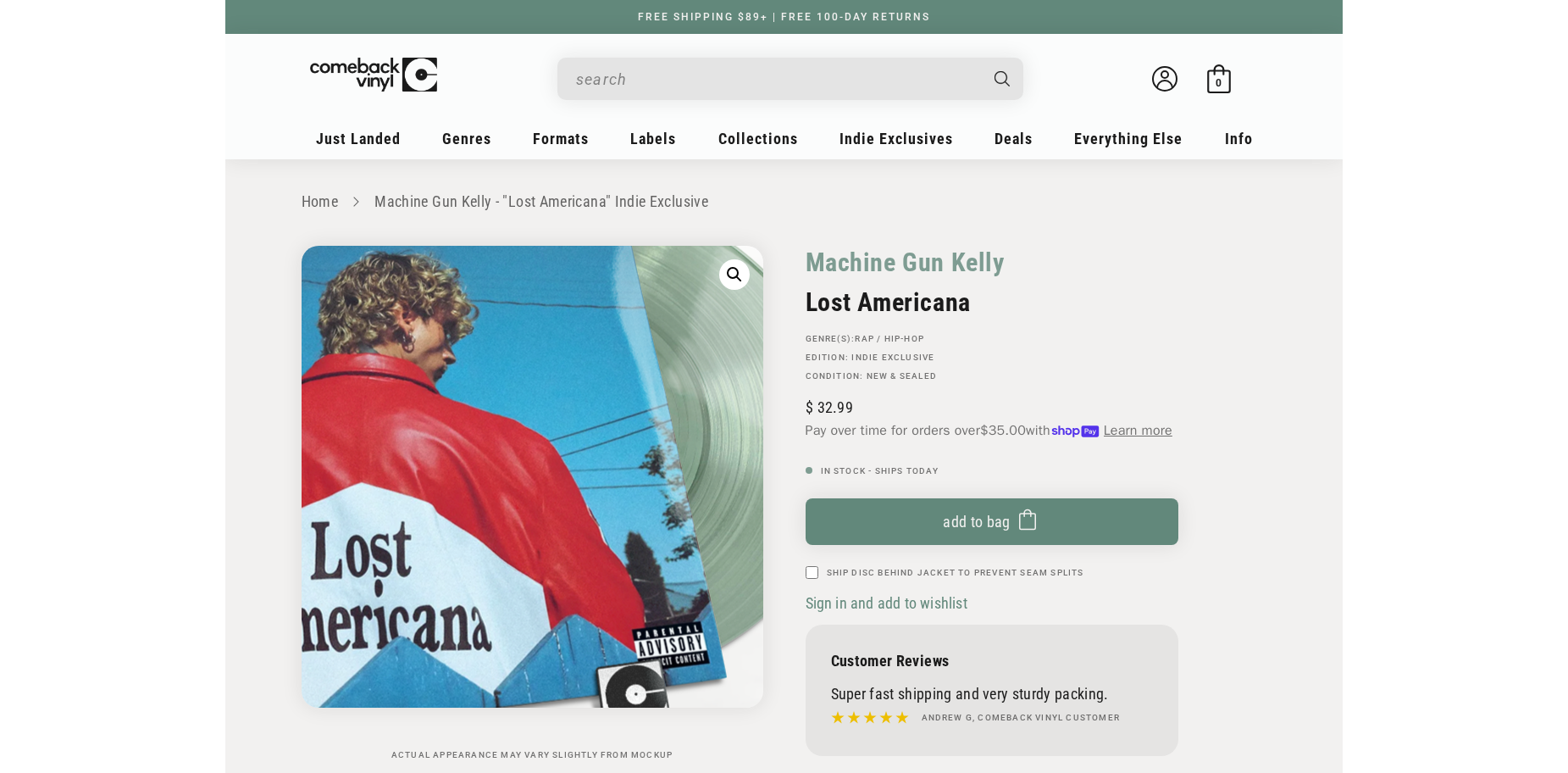 scroll, scrollTop: 85, scrollLeft: 0, axis: vertical 